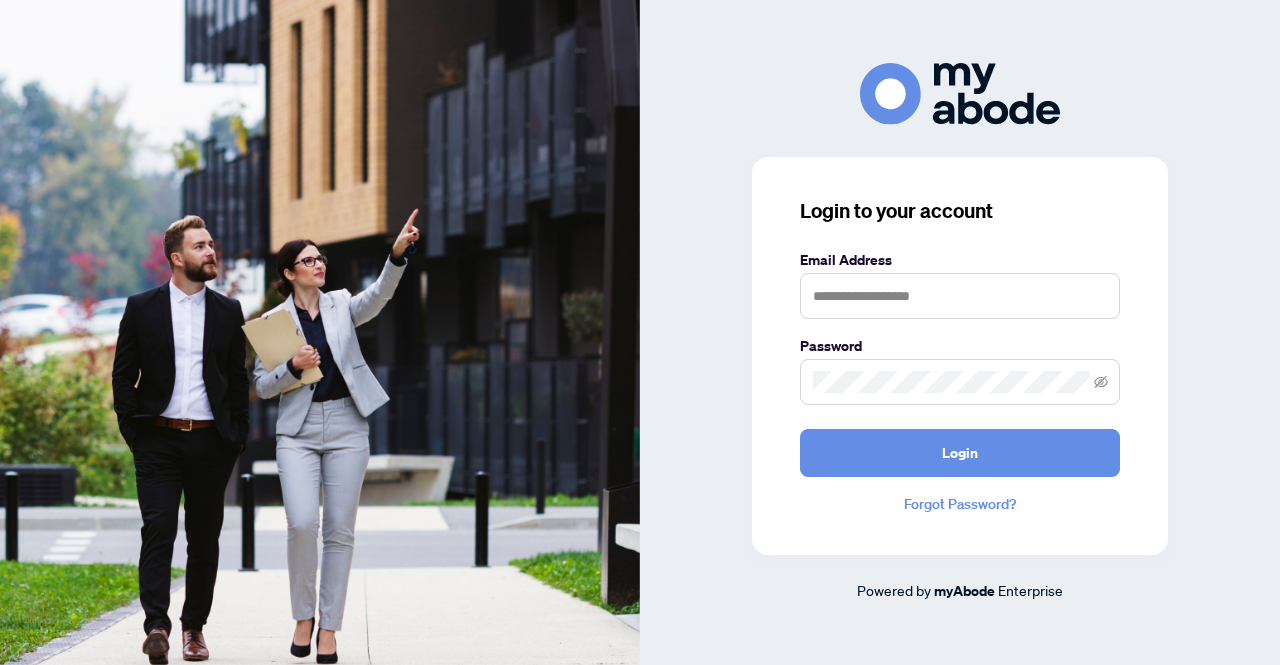 scroll, scrollTop: 0, scrollLeft: 0, axis: both 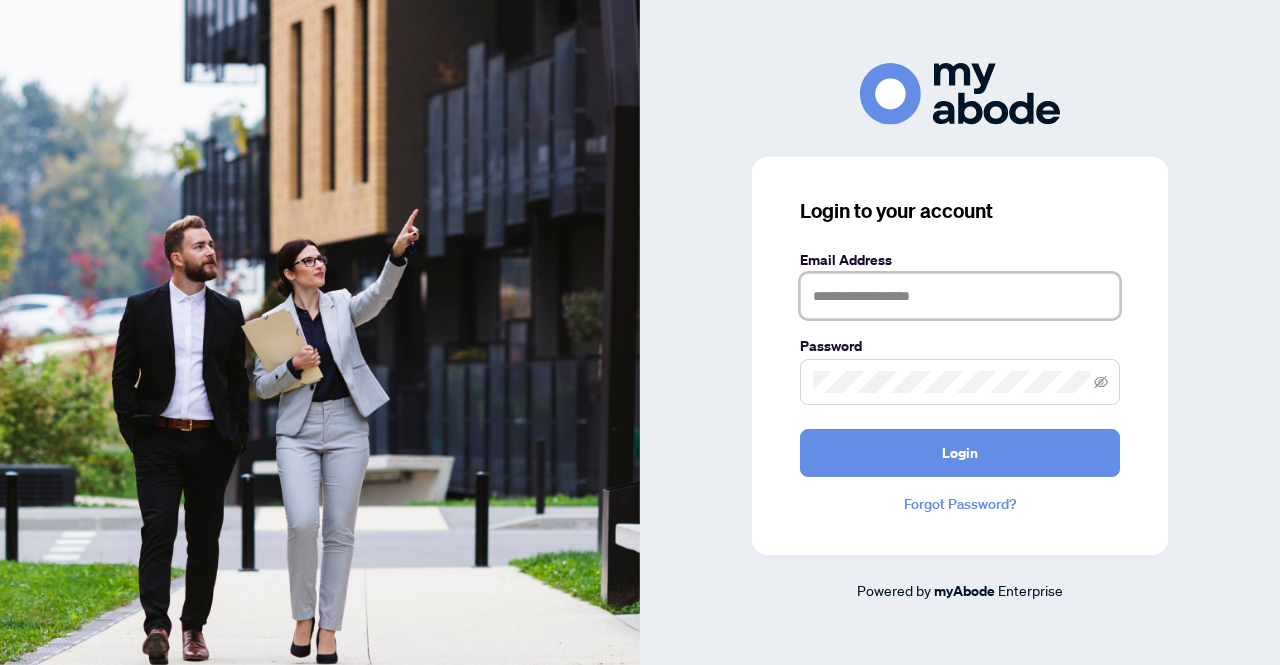 click at bounding box center (960, 296) 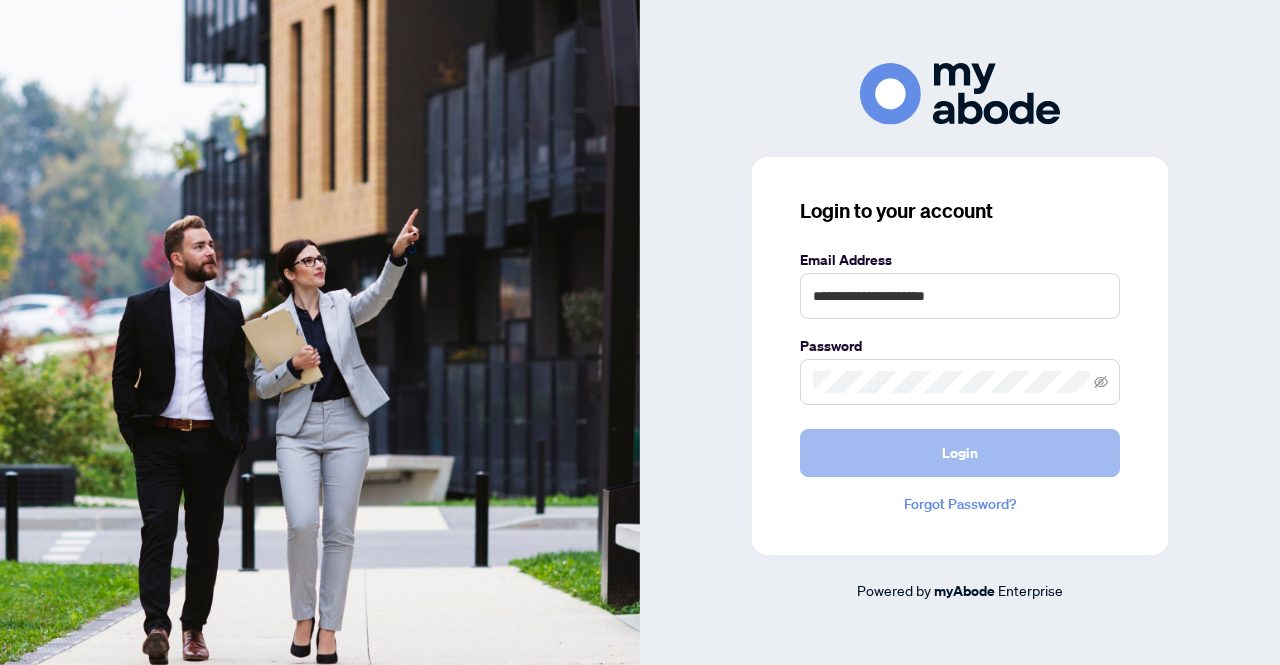 click on "Login" at bounding box center [960, 453] 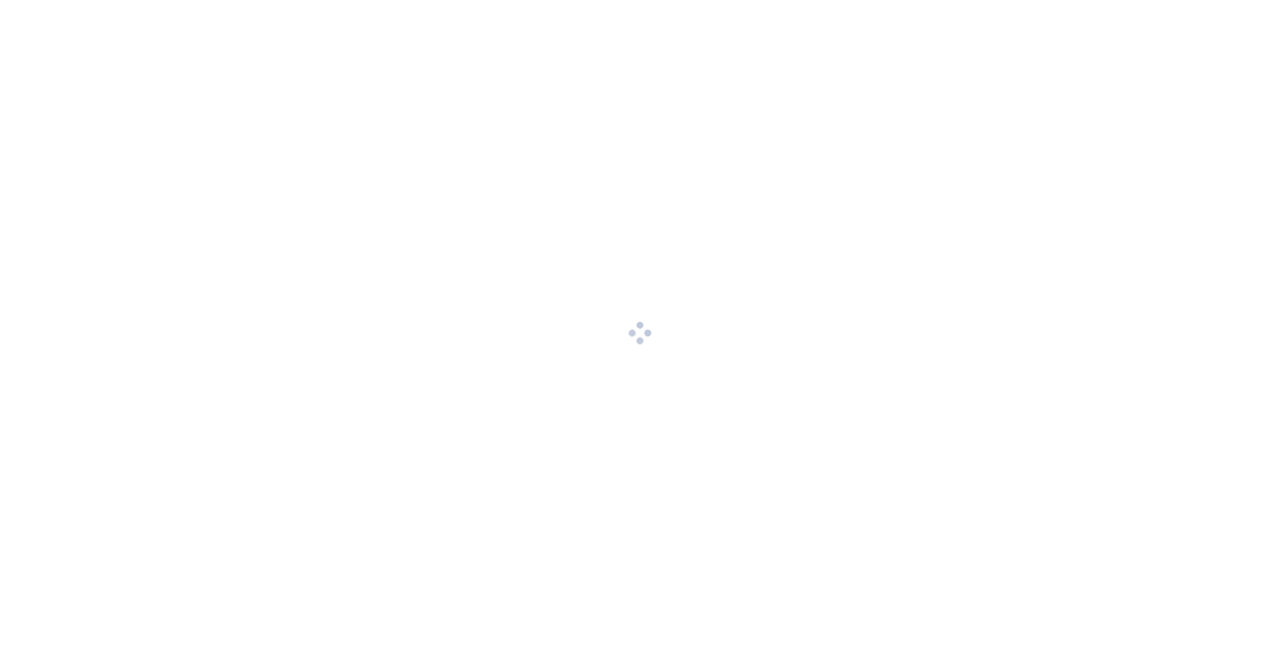 scroll, scrollTop: 0, scrollLeft: 0, axis: both 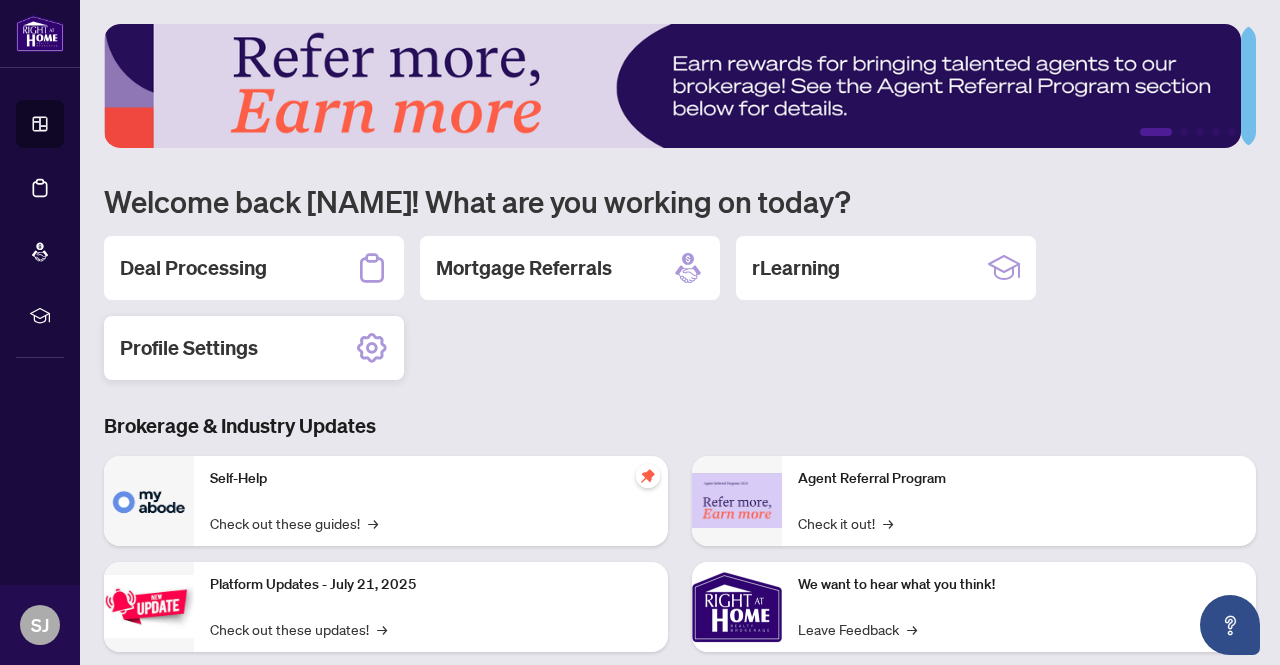 click on "Profile Settings" at bounding box center [254, 348] 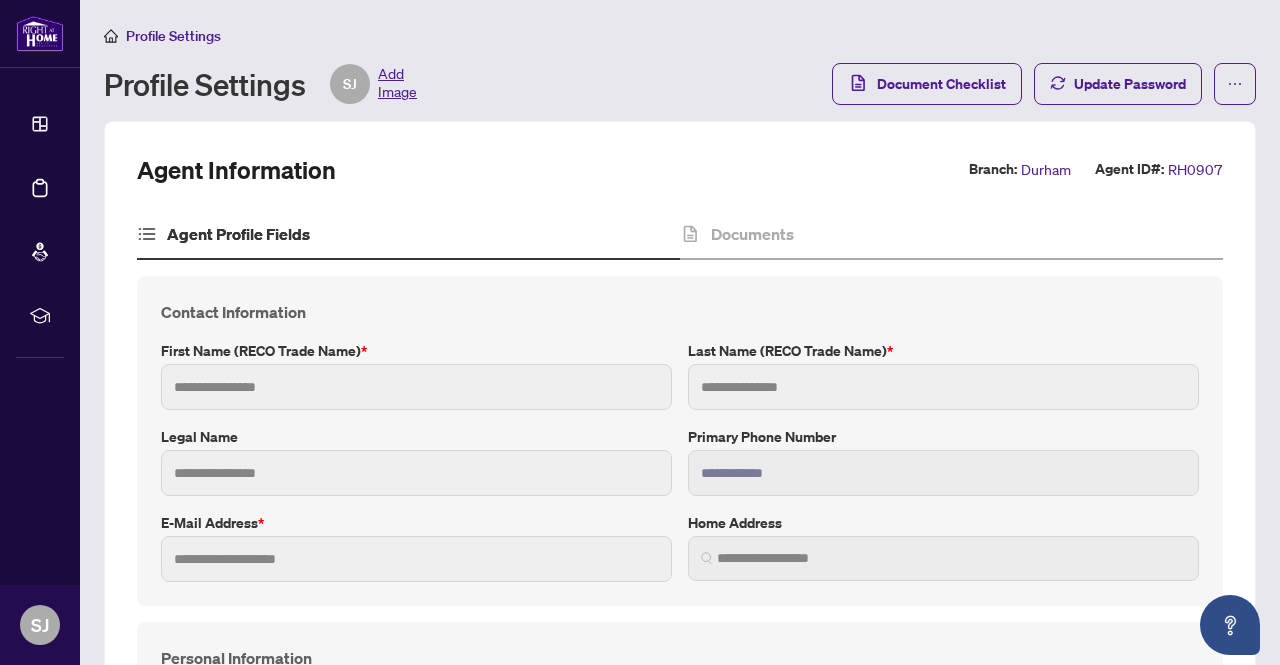 type on "***" 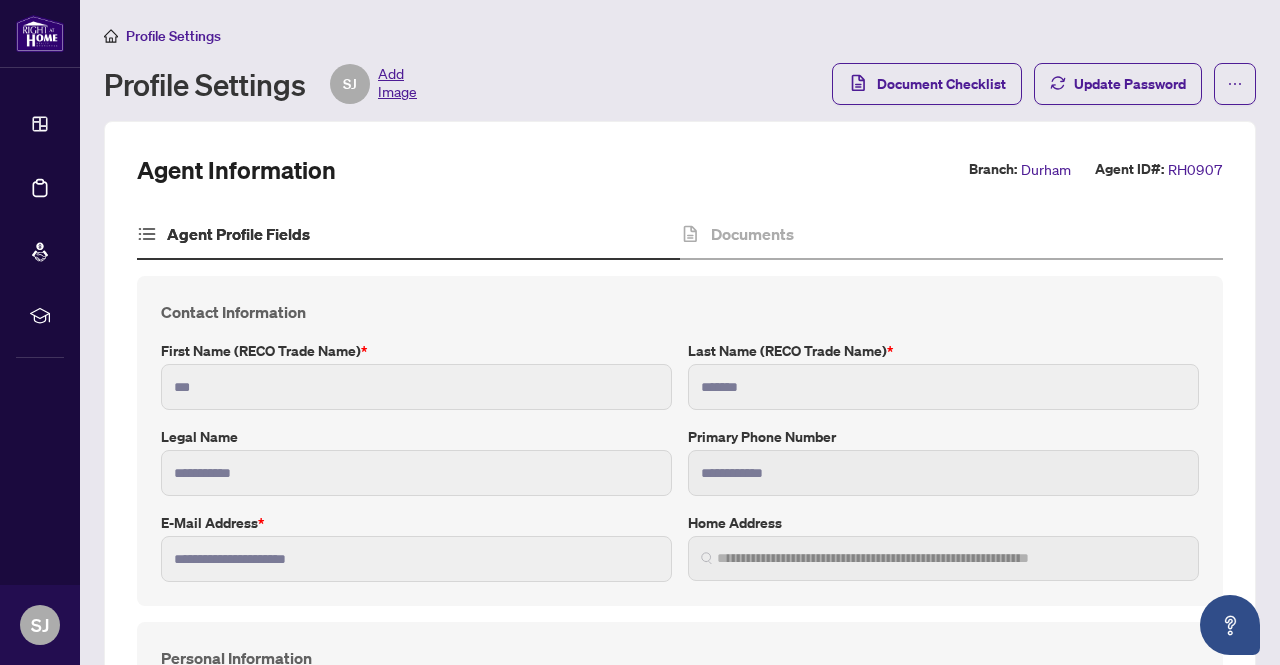 type on "**********" 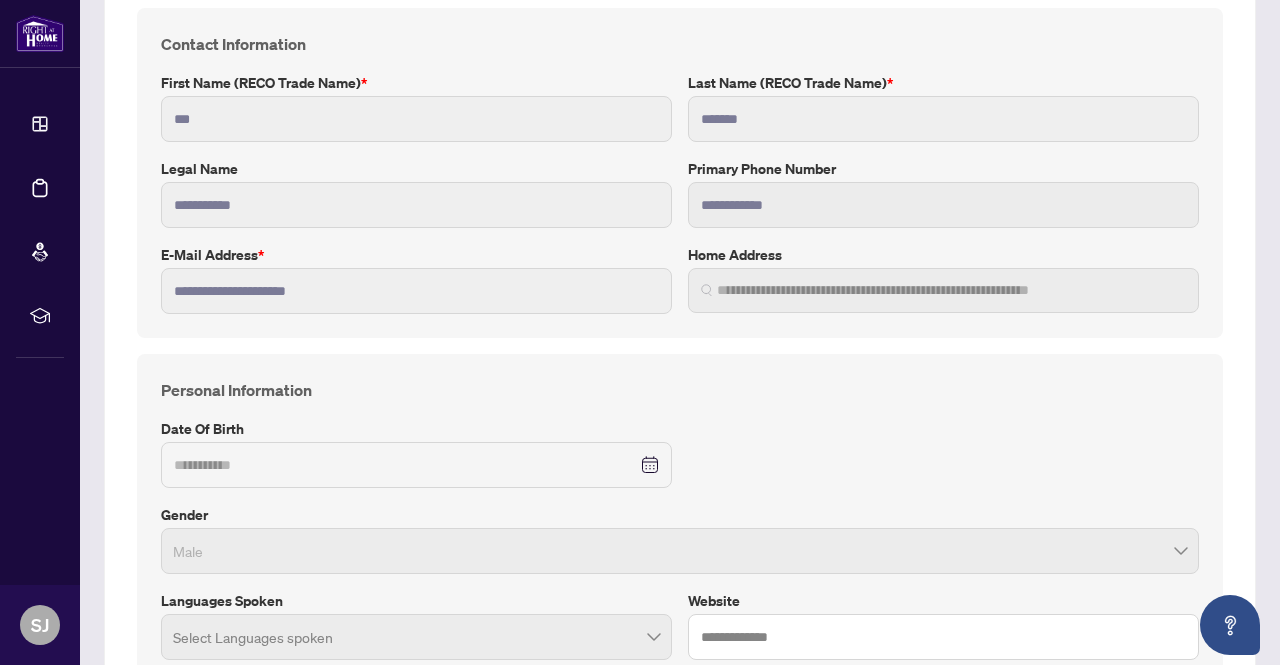 scroll, scrollTop: 0, scrollLeft: 0, axis: both 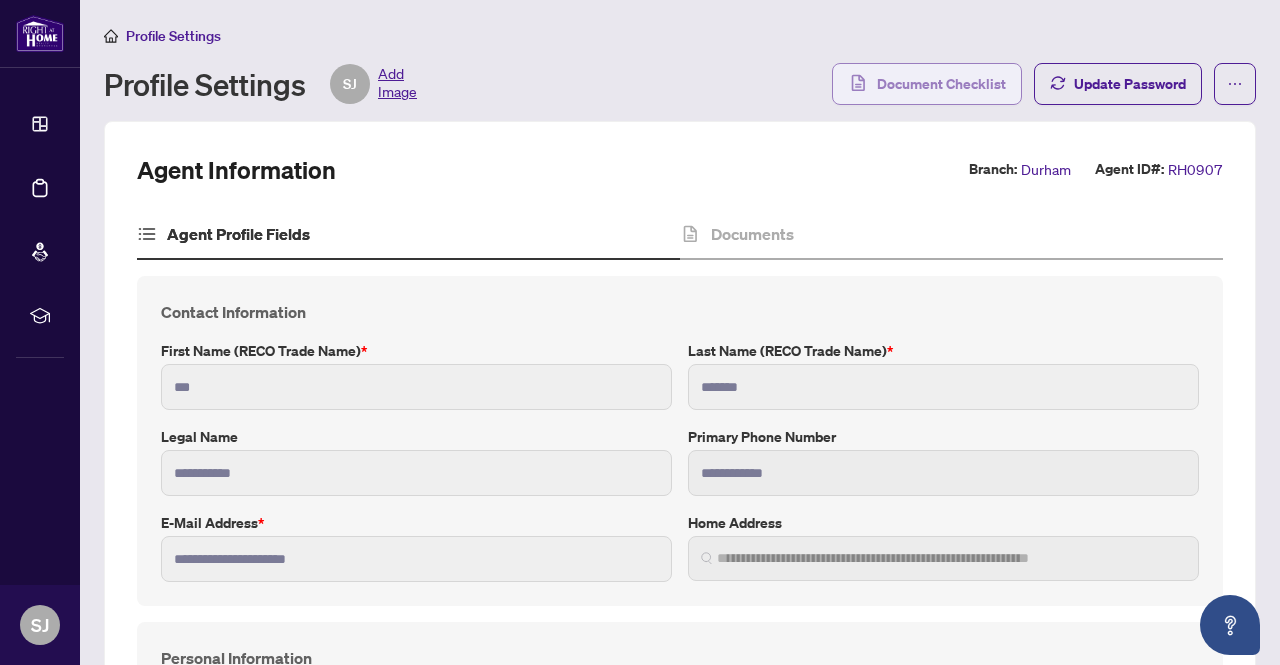 click on "Document Checklist" at bounding box center [941, 84] 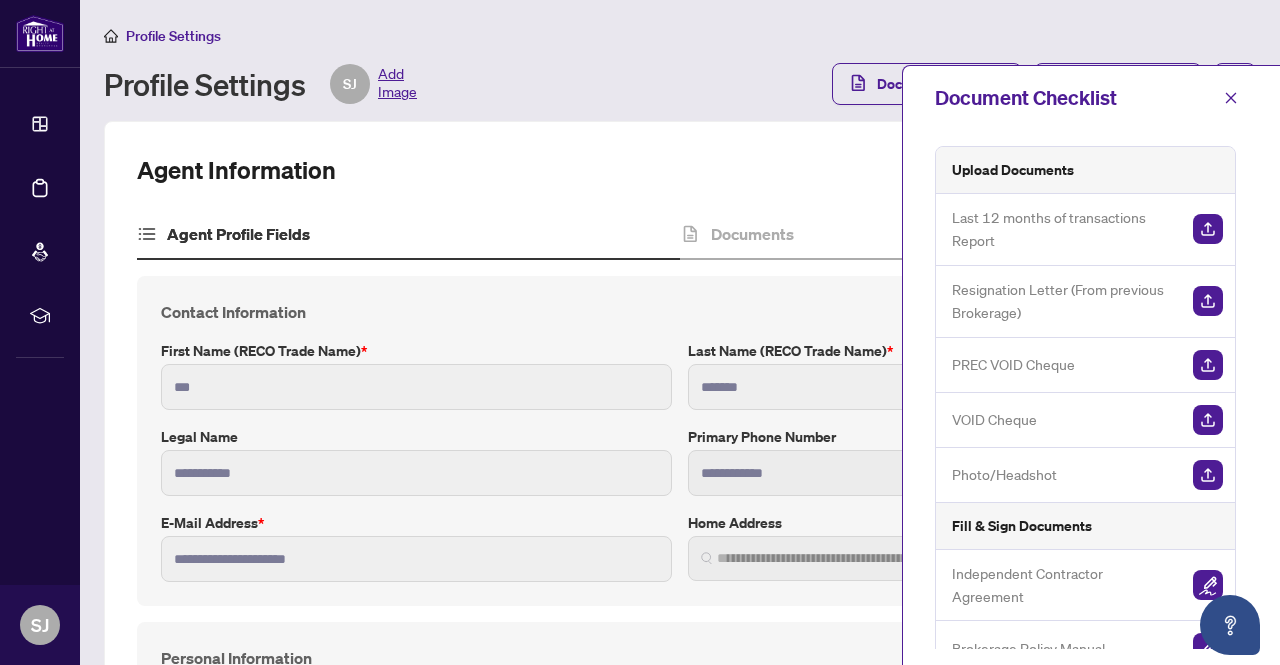 click on "Profile Settings Profile Settings [INITIALS] Add    Image Document Checklist Update Password" at bounding box center [680, 64] 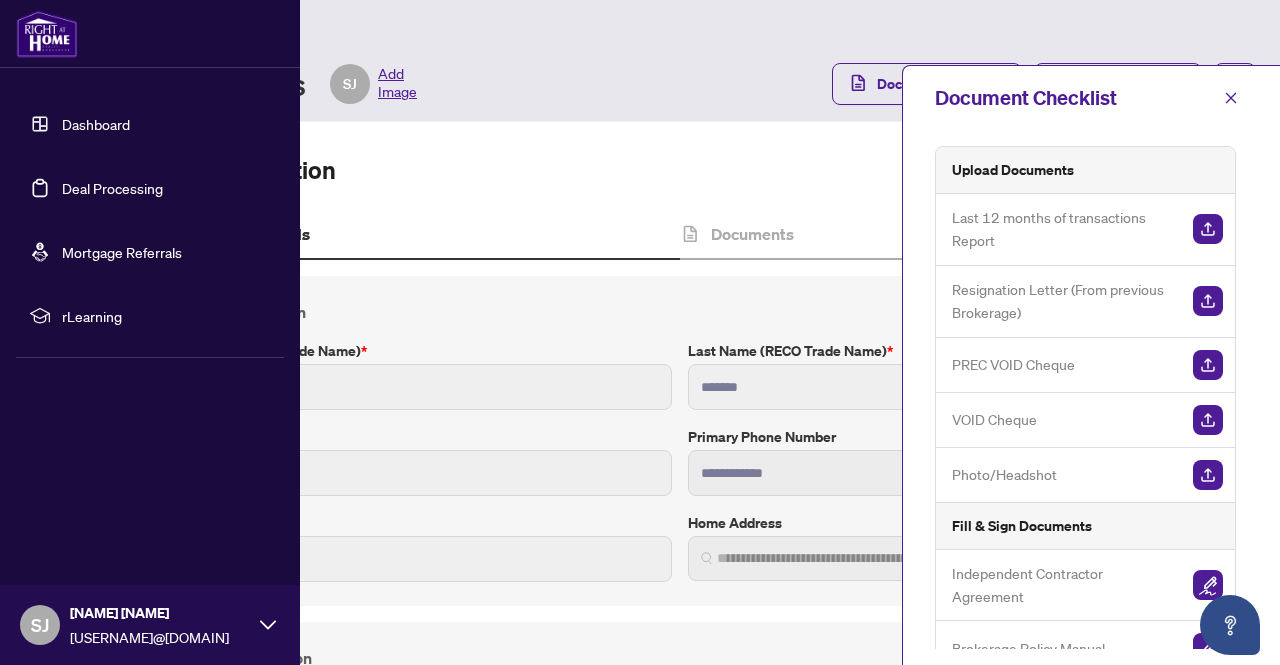 click on "Dashboard" at bounding box center [96, 124] 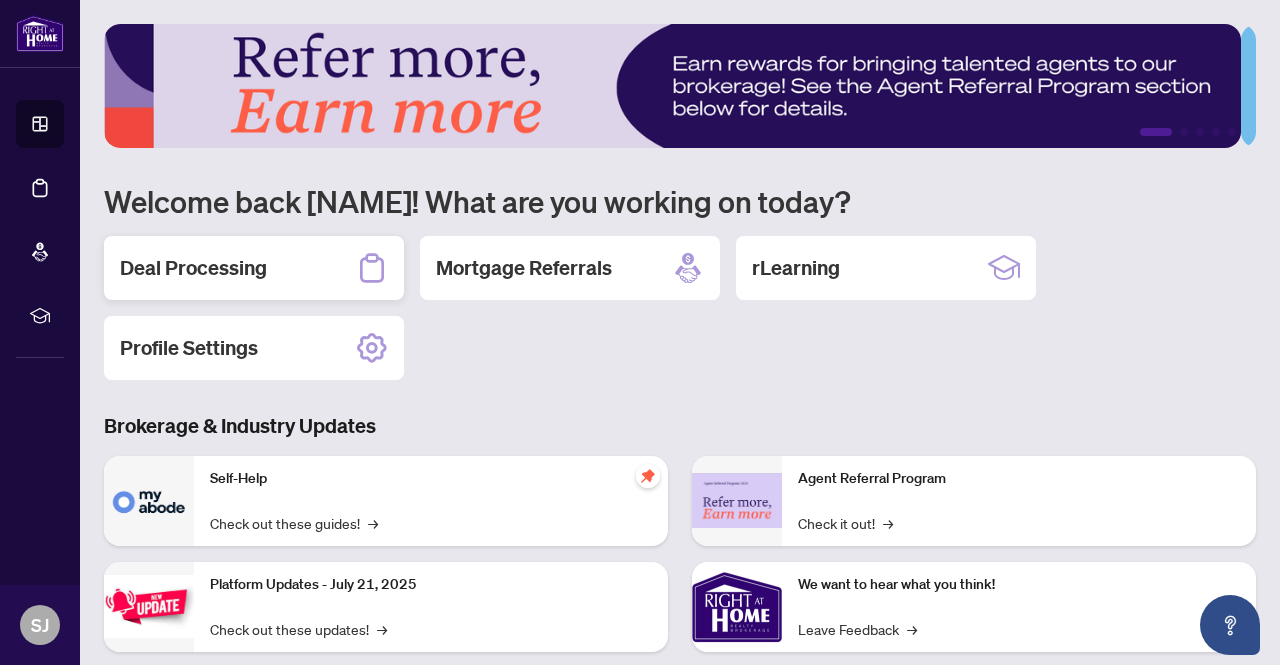 click on "Deal Processing" at bounding box center [254, 268] 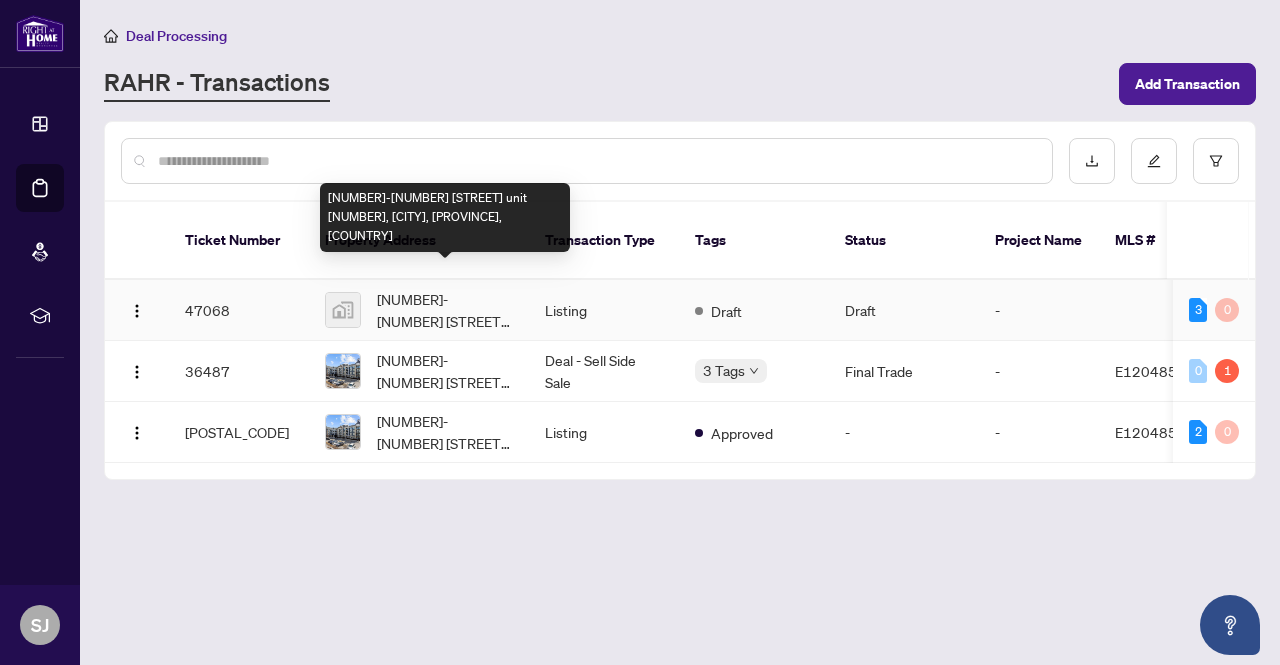 click on "[NUMBER]-[NUMBER] [STREET] unit [NUMBER], [CITY], [PROVINCE], [COUNTRY]" at bounding box center [445, 310] 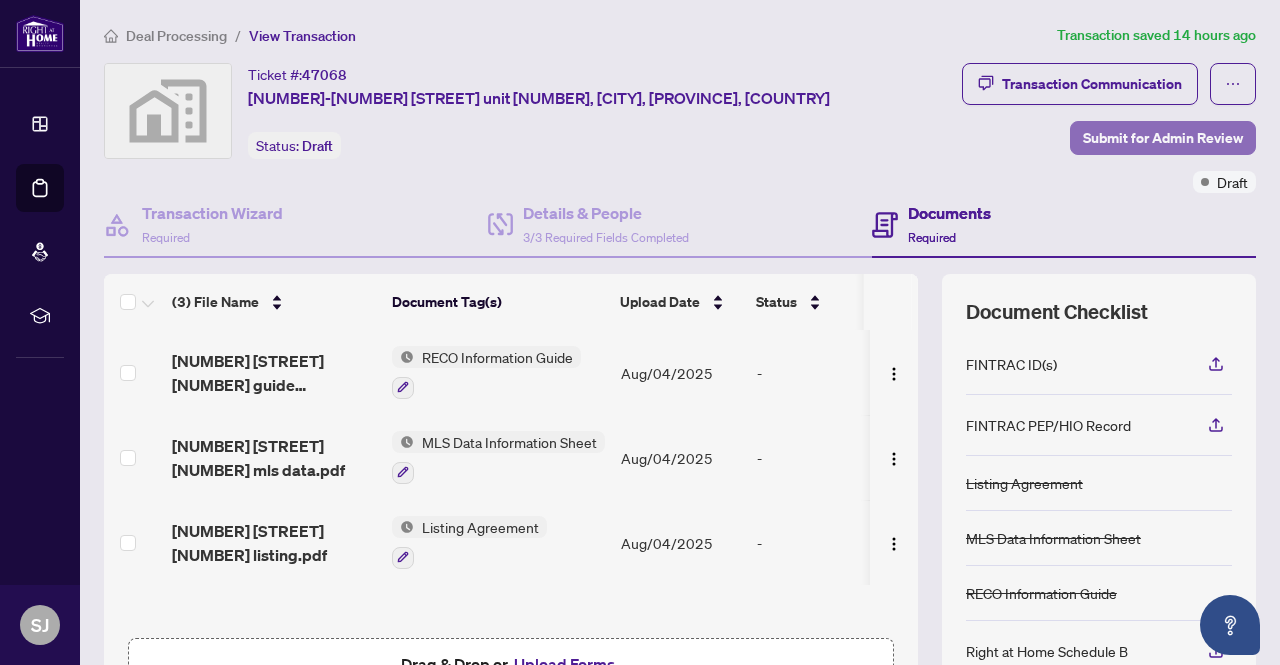 click on "Submit for Admin Review" at bounding box center (1163, 138) 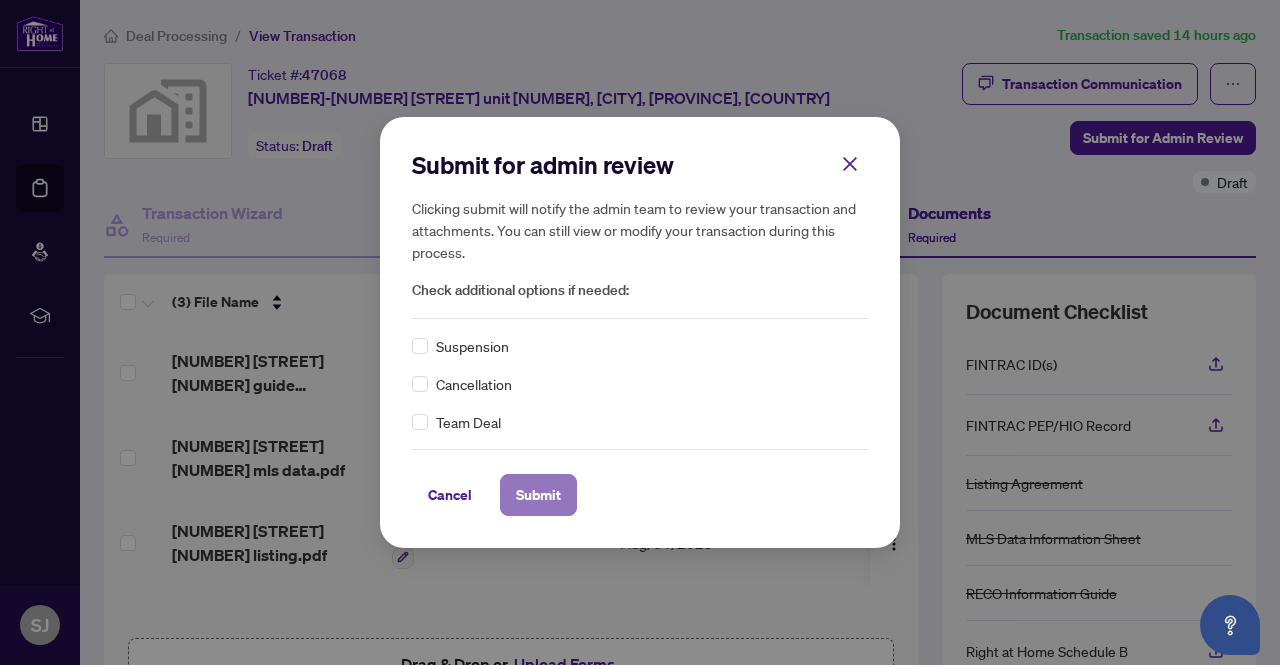 click on "Submit" at bounding box center (538, 495) 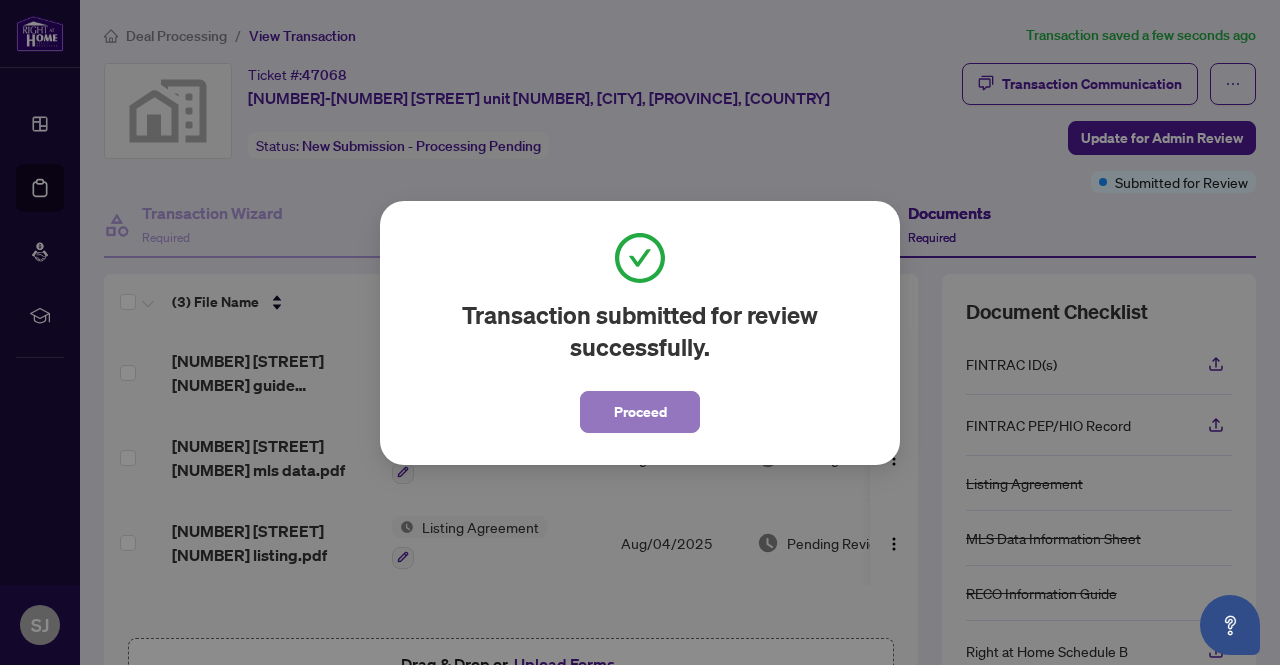 click on "Proceed" at bounding box center [640, 412] 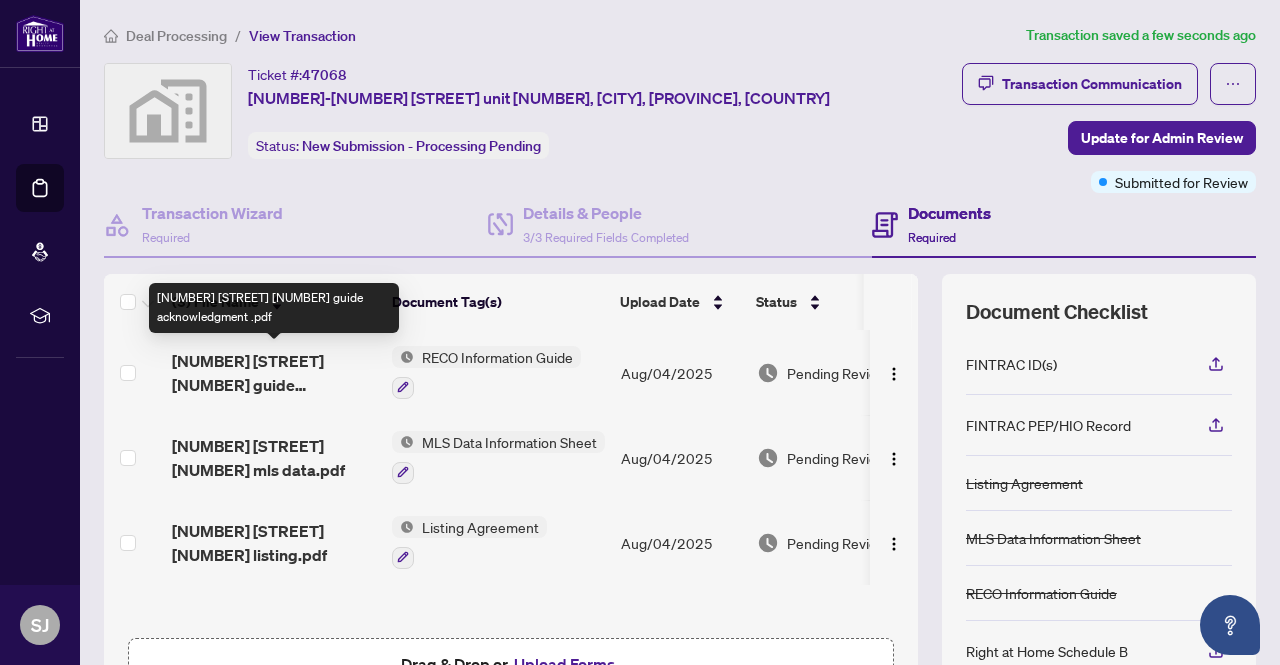 click on "[NUMBER] [STREET] [NUMBER] guide acknowledgment .pdf" at bounding box center [274, 373] 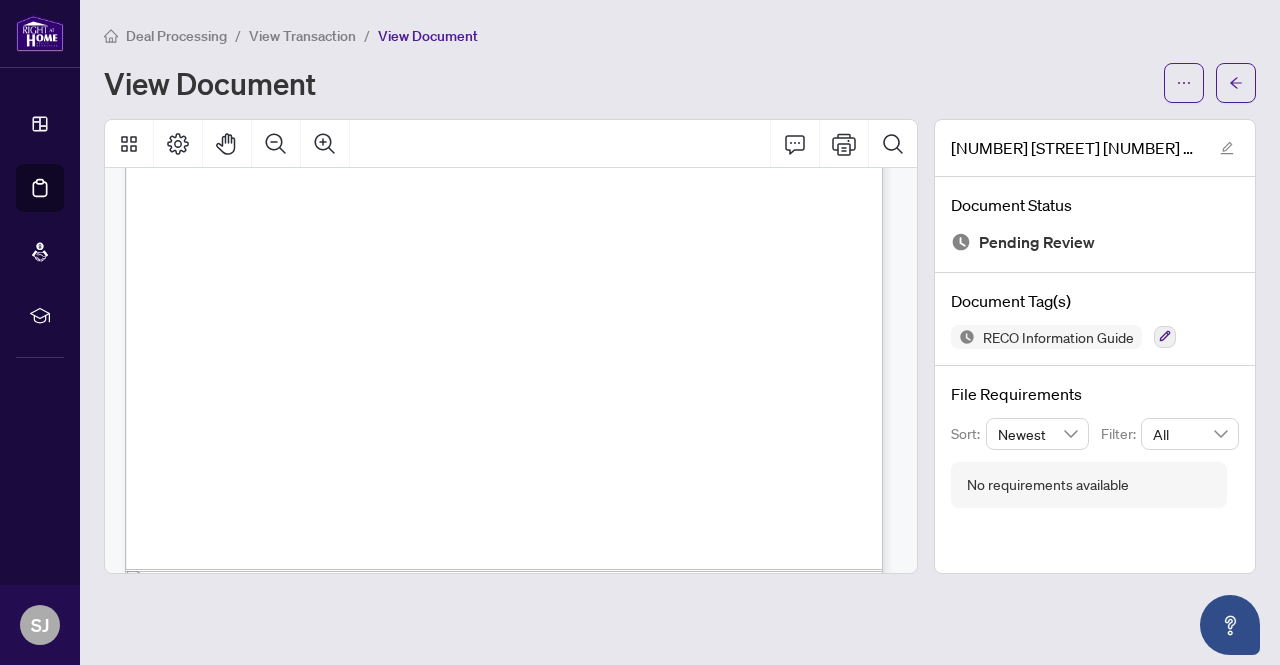 scroll, scrollTop: 693, scrollLeft: 0, axis: vertical 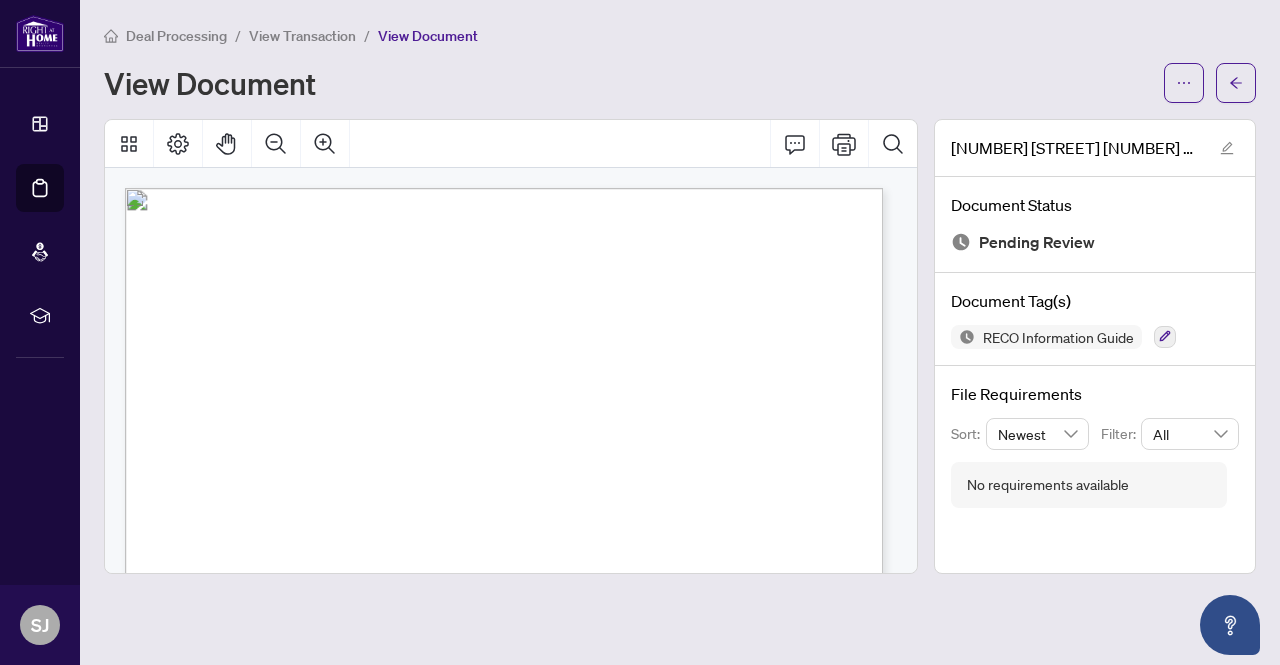 click on "View Transaction" at bounding box center [302, 36] 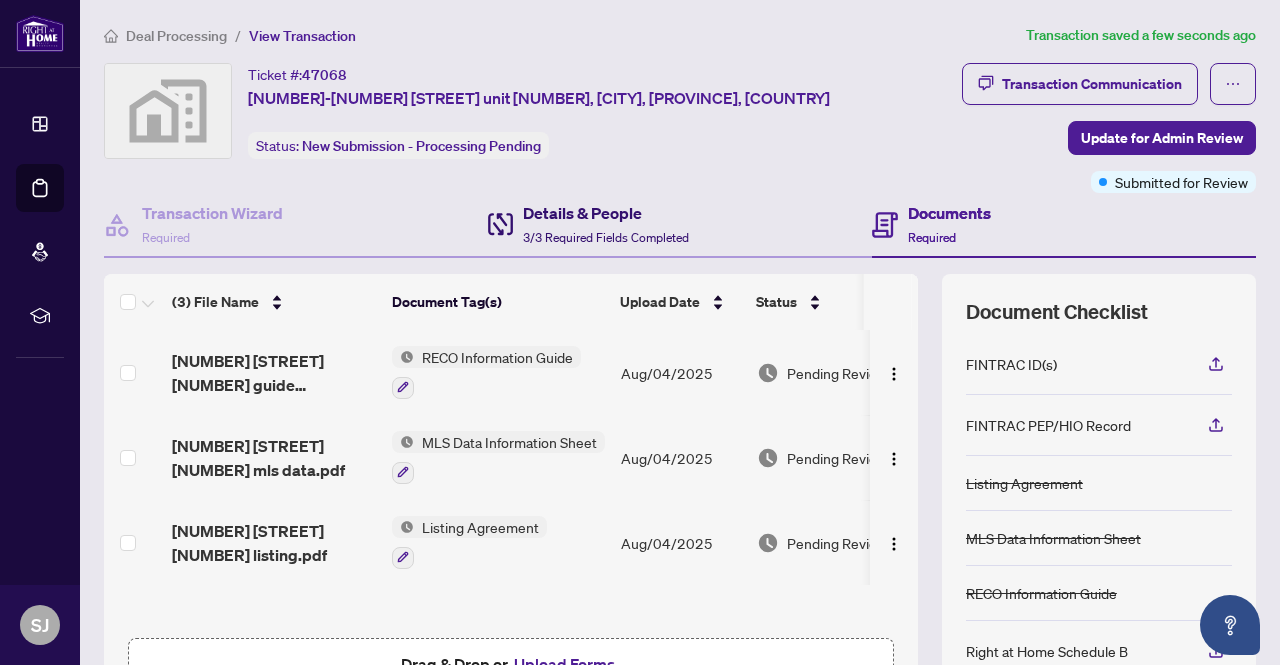 click on "Details & People" at bounding box center (606, 213) 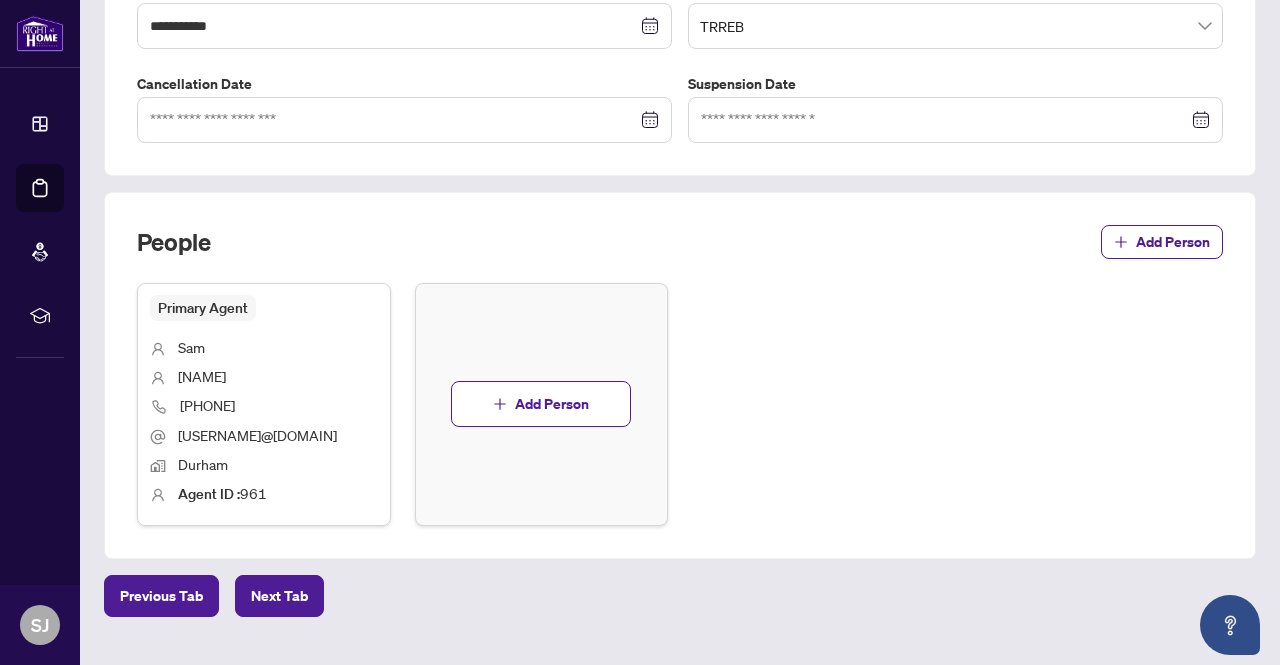 scroll, scrollTop: 579, scrollLeft: 0, axis: vertical 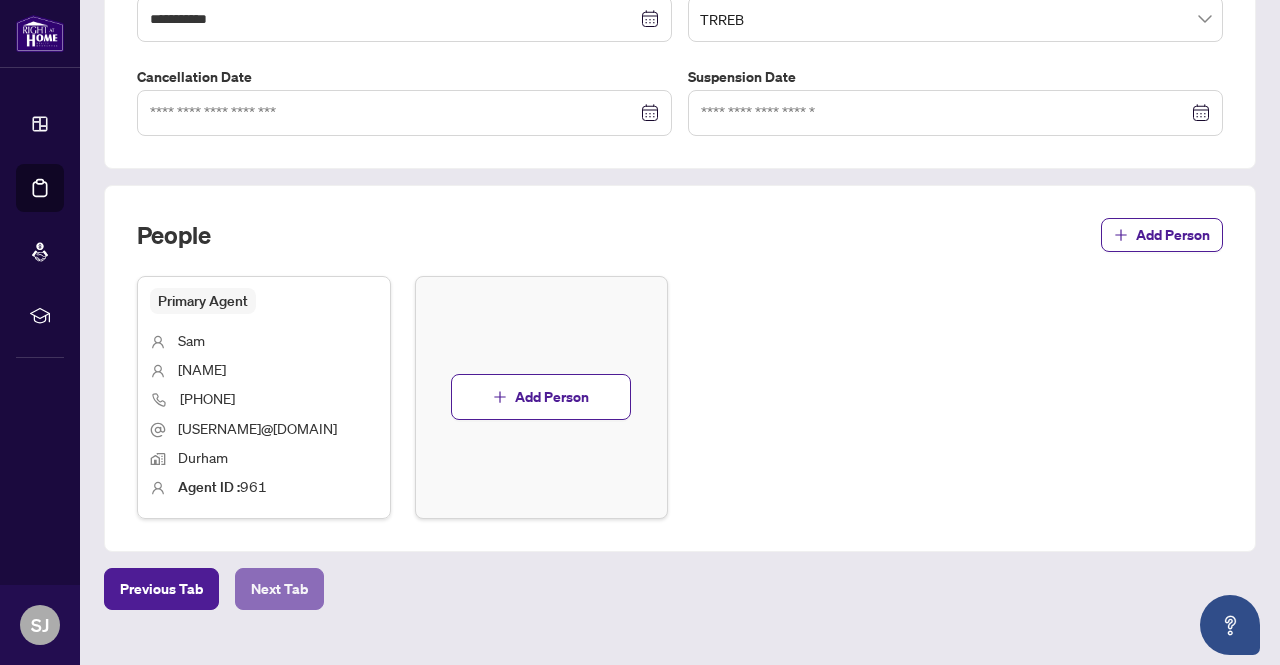 click on "Next Tab" at bounding box center [279, 589] 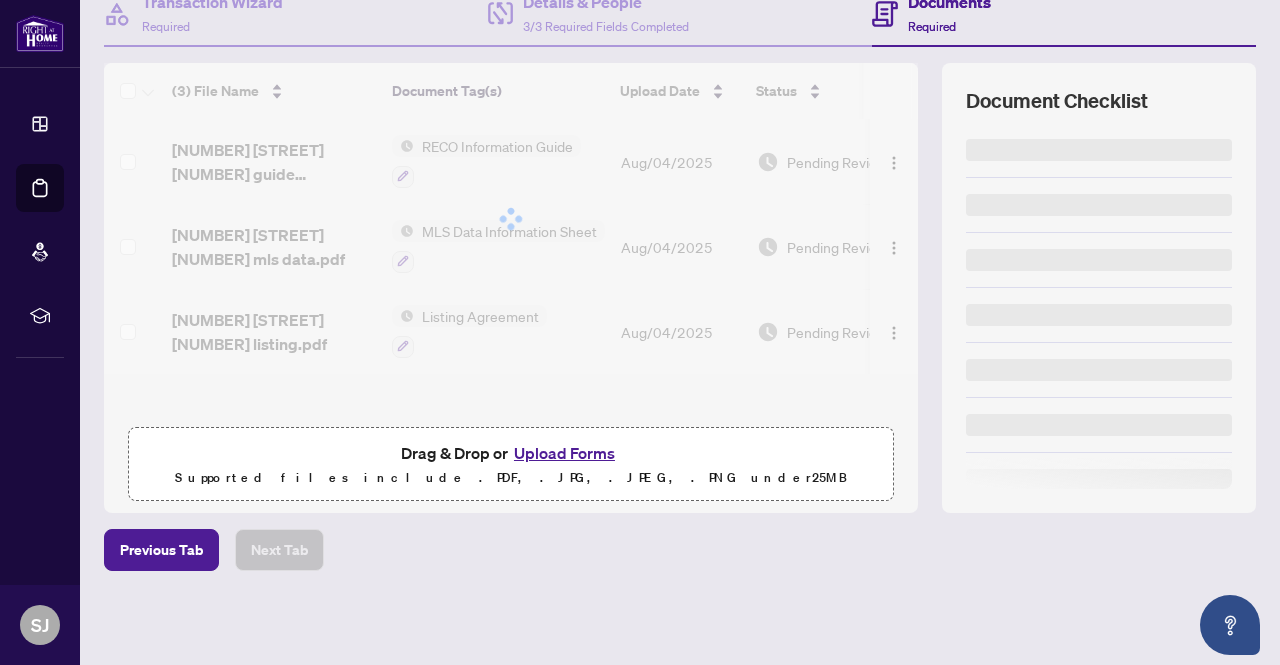 scroll, scrollTop: 0, scrollLeft: 0, axis: both 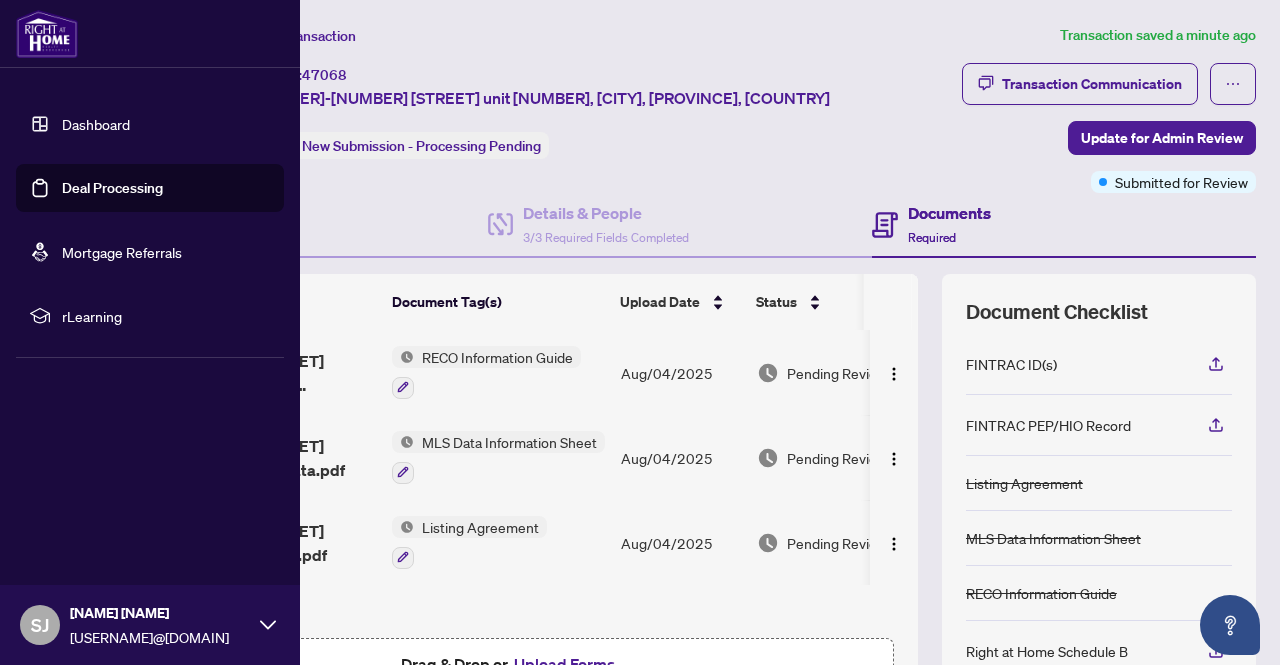 click on "SJ" at bounding box center [40, 625] 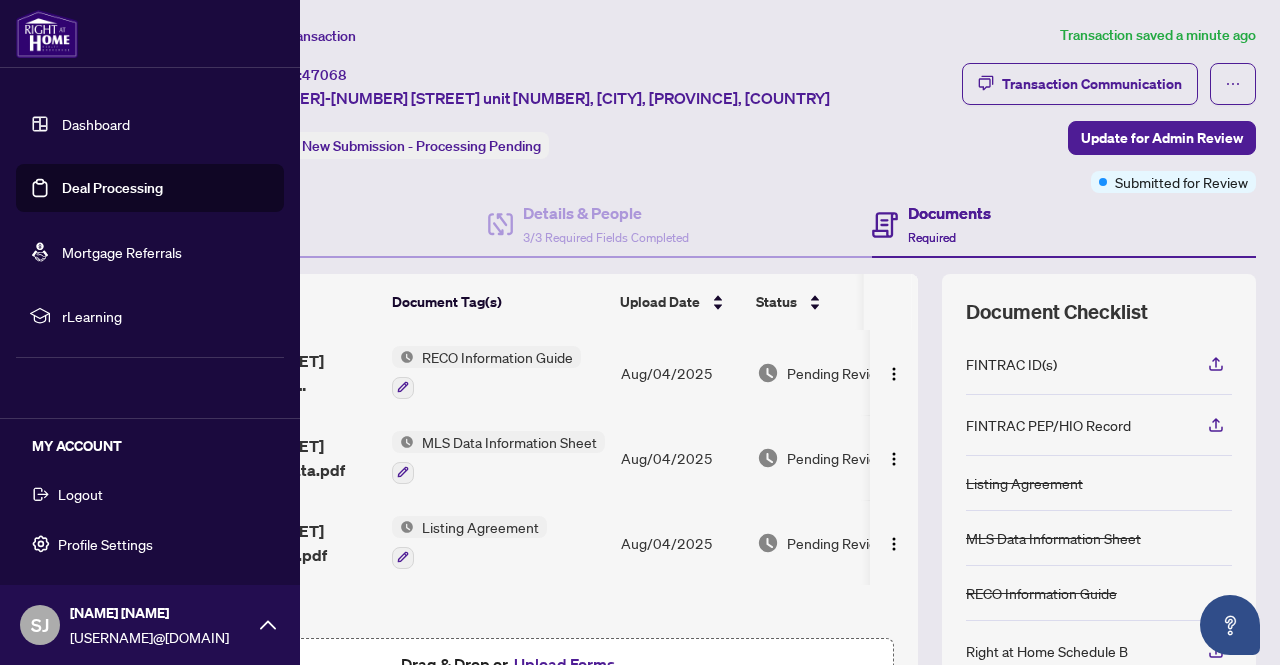 click on "Logout" at bounding box center [80, 494] 